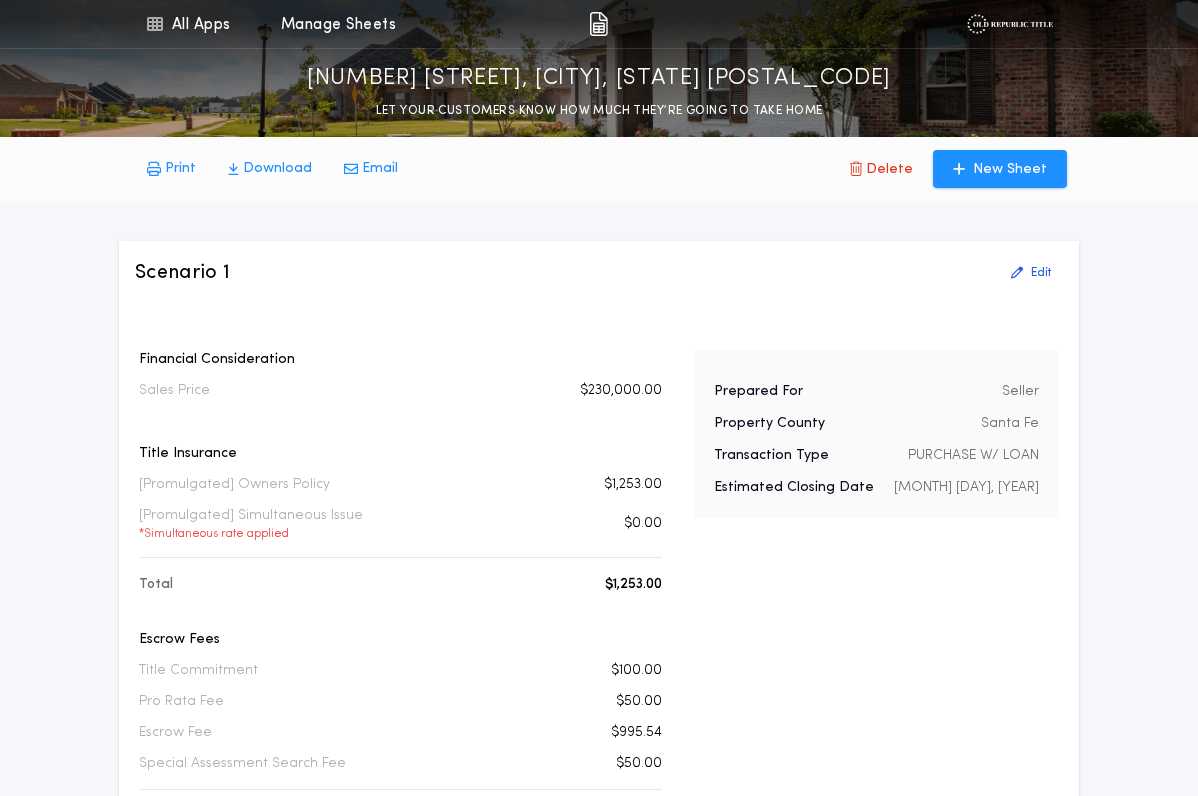 scroll, scrollTop: 1187, scrollLeft: 0, axis: vertical 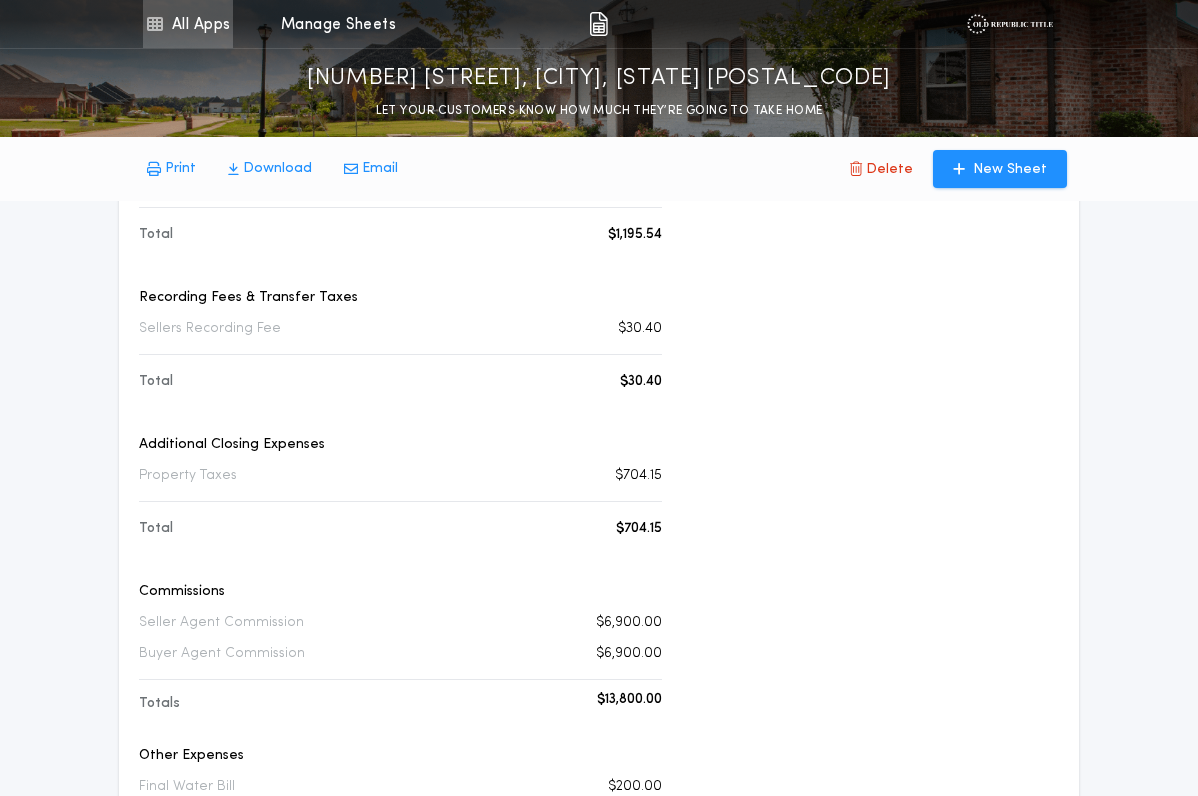 click on "All Apps" at bounding box center [188, 24] 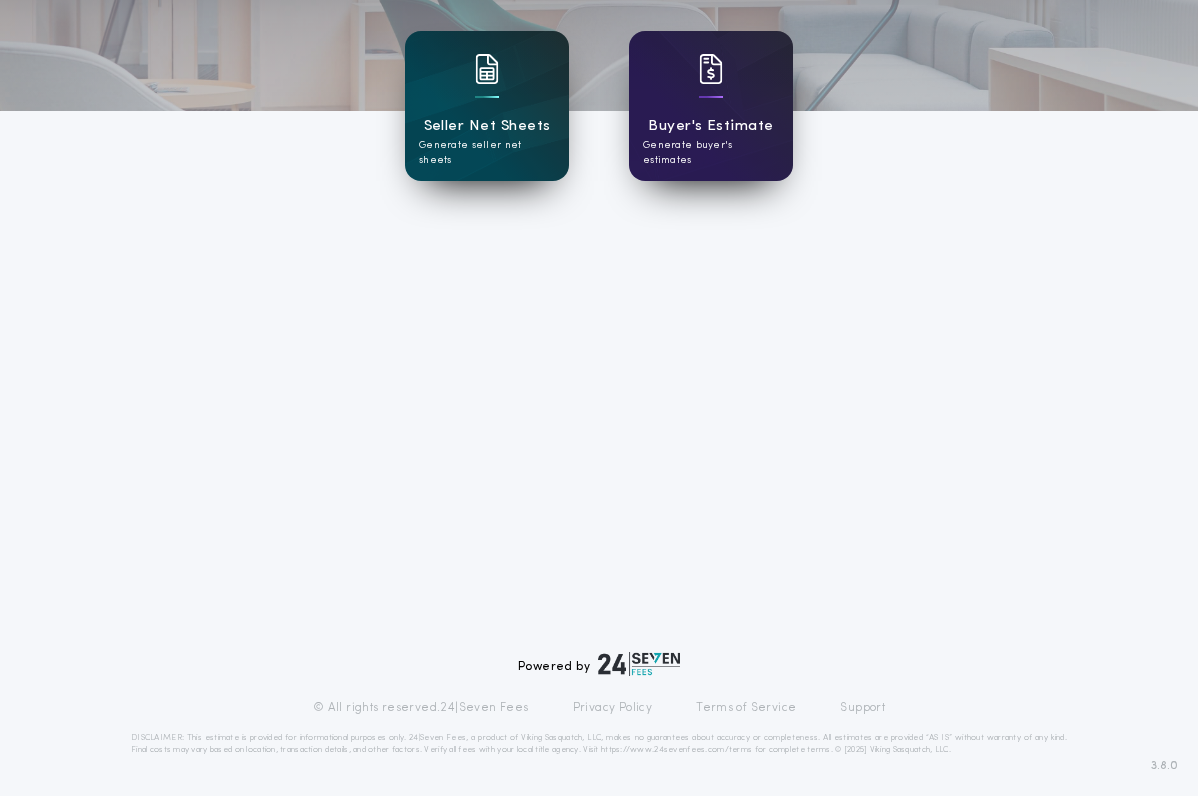 scroll, scrollTop: 249, scrollLeft: 0, axis: vertical 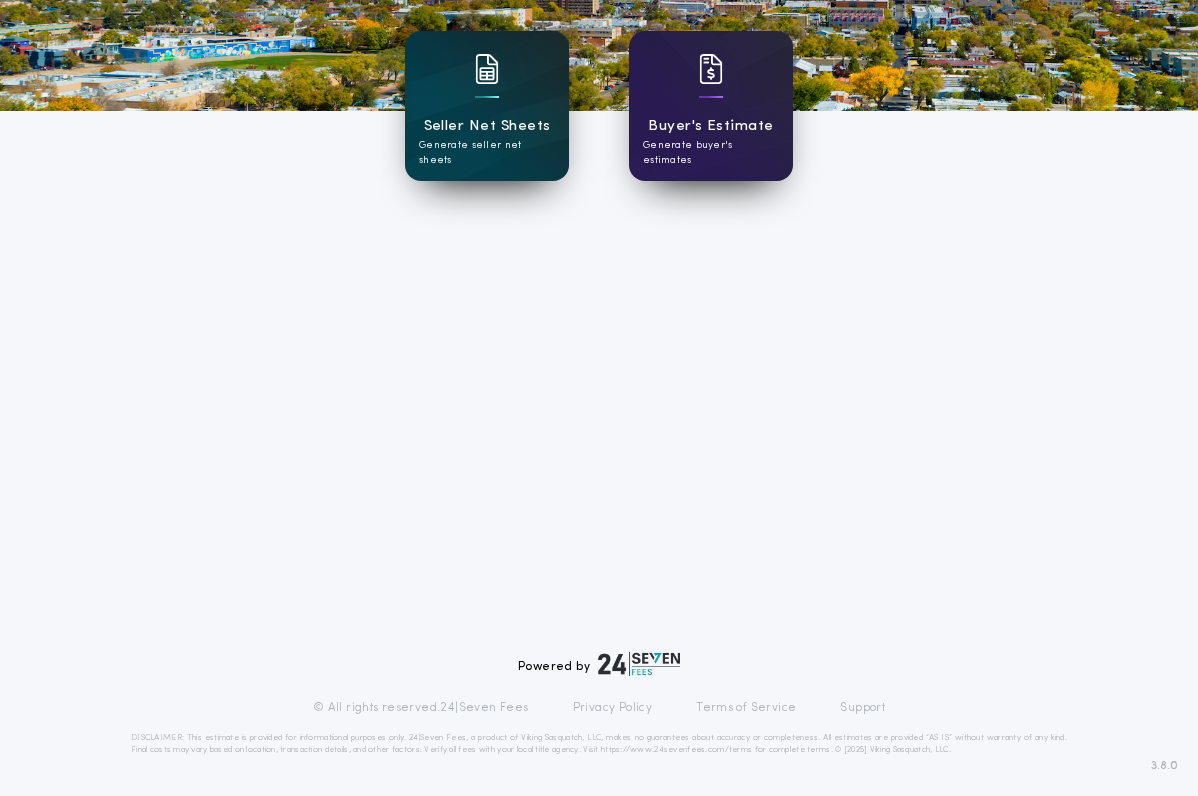 click on "Seller Net Sheets" at bounding box center (487, 126) 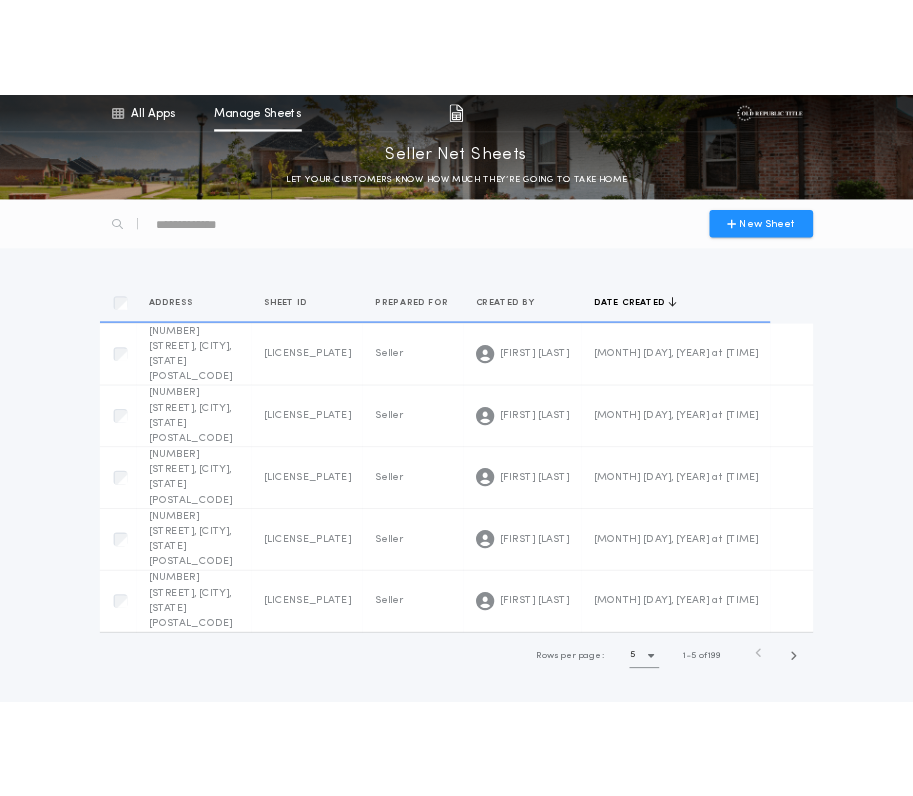 scroll, scrollTop: 0, scrollLeft: 0, axis: both 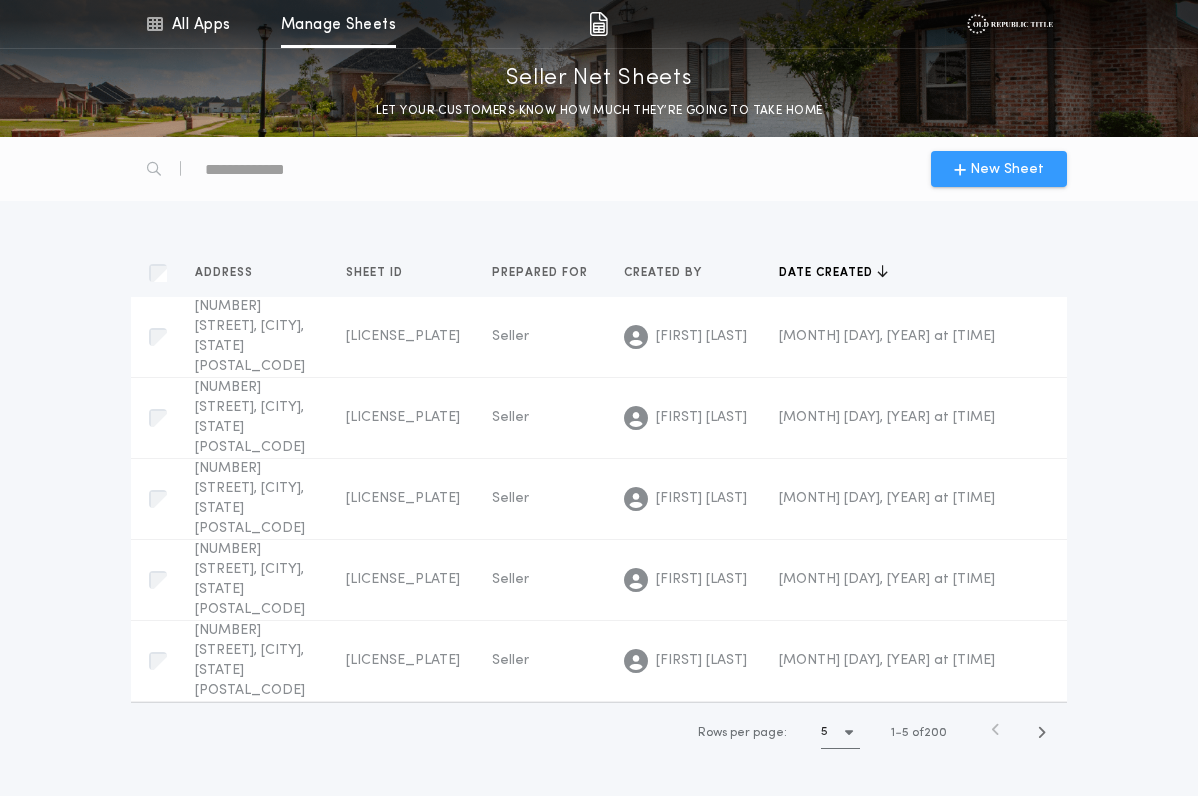 click on "New Sheet" at bounding box center [999, 169] 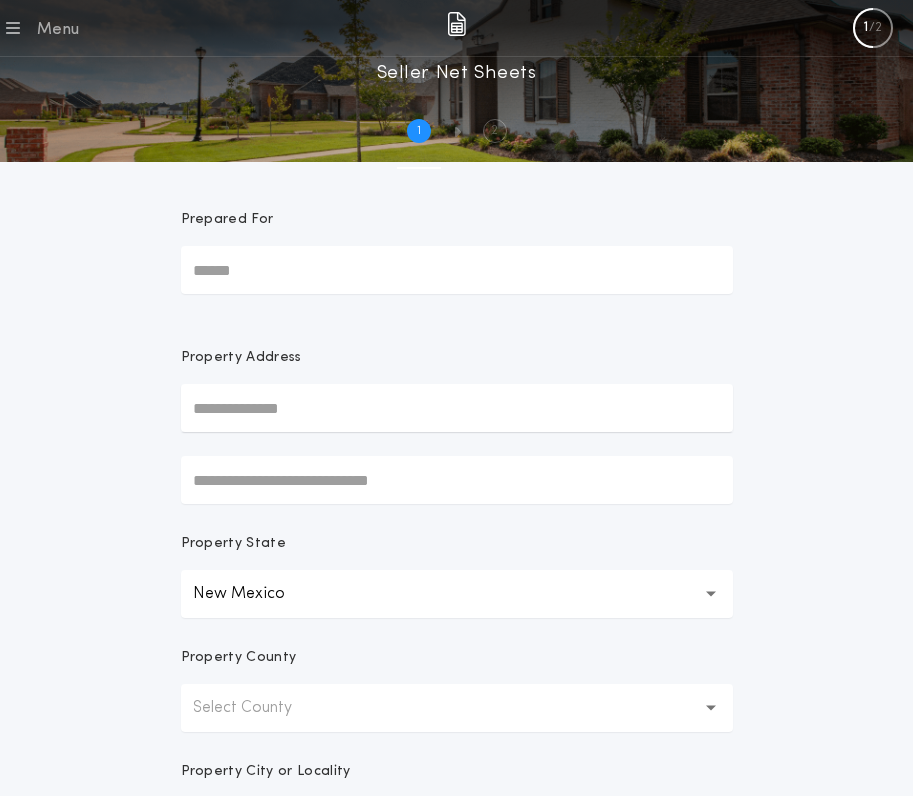 click on "Prepared For" at bounding box center [457, 270] 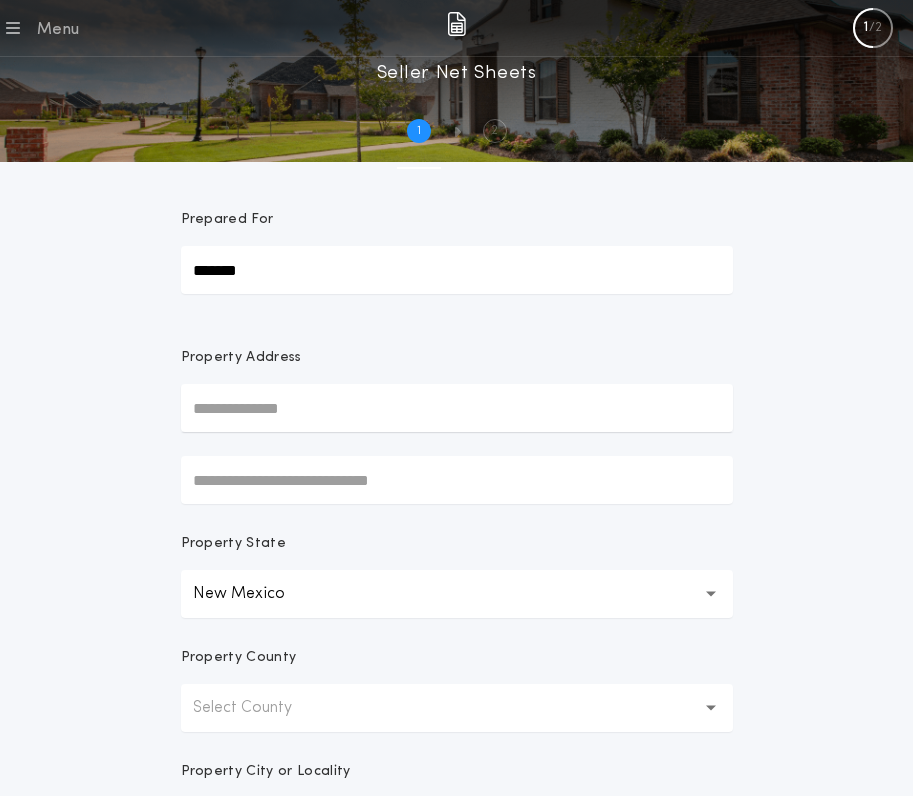 type on "******" 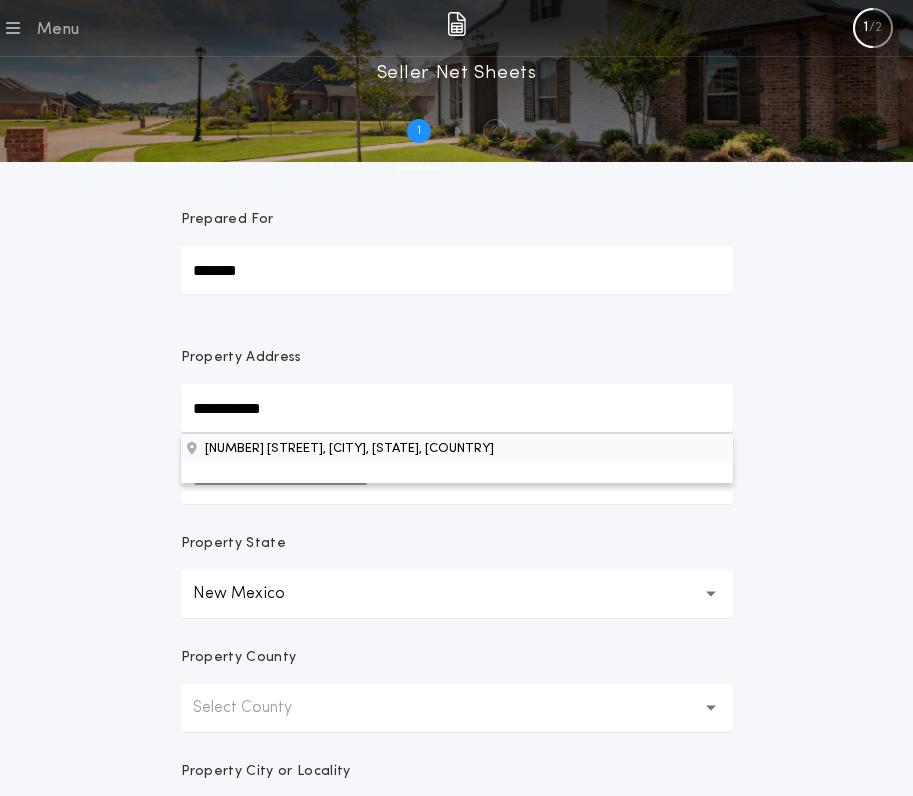 drag, startPoint x: 257, startPoint y: 404, endPoint x: 279, endPoint y: 447, distance: 48.30114 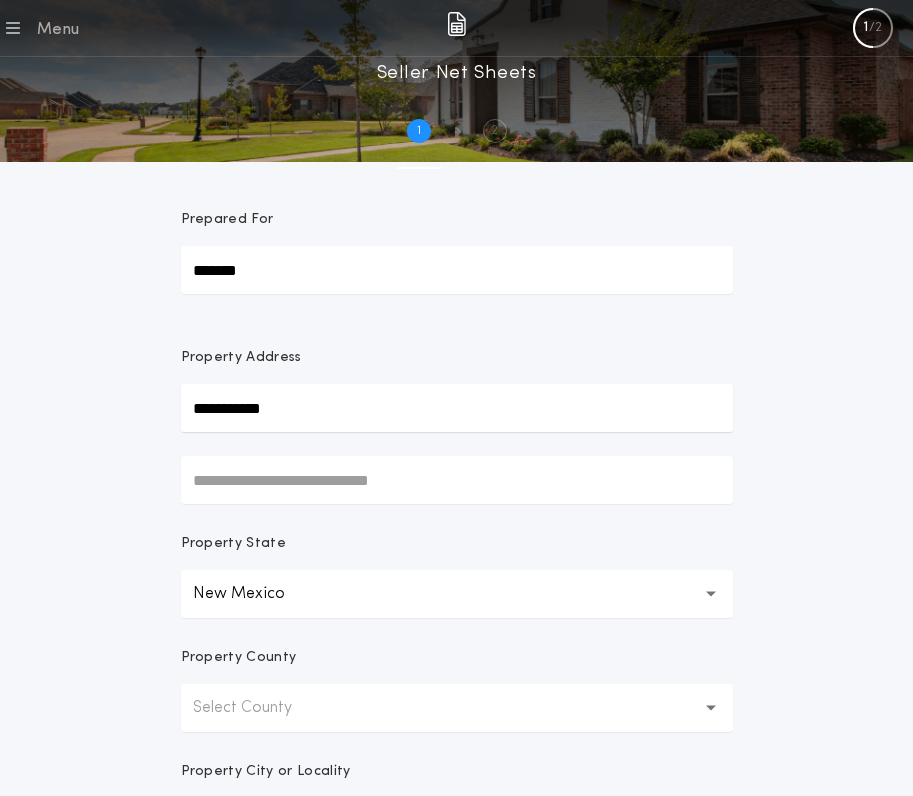 type on "**********" 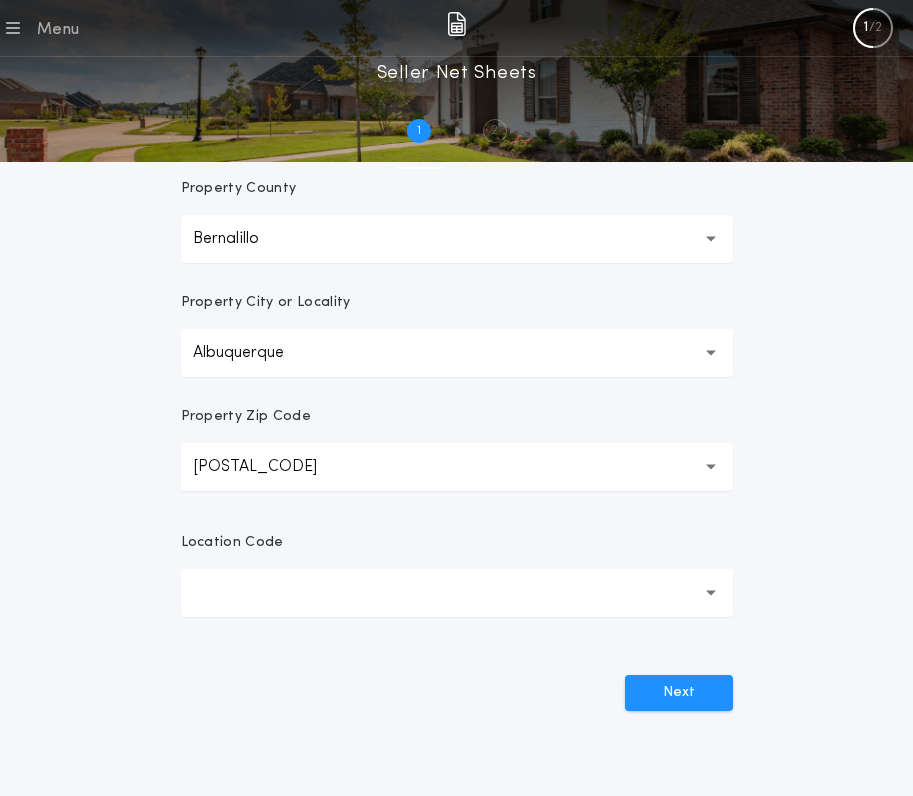 click at bounding box center (457, 593) 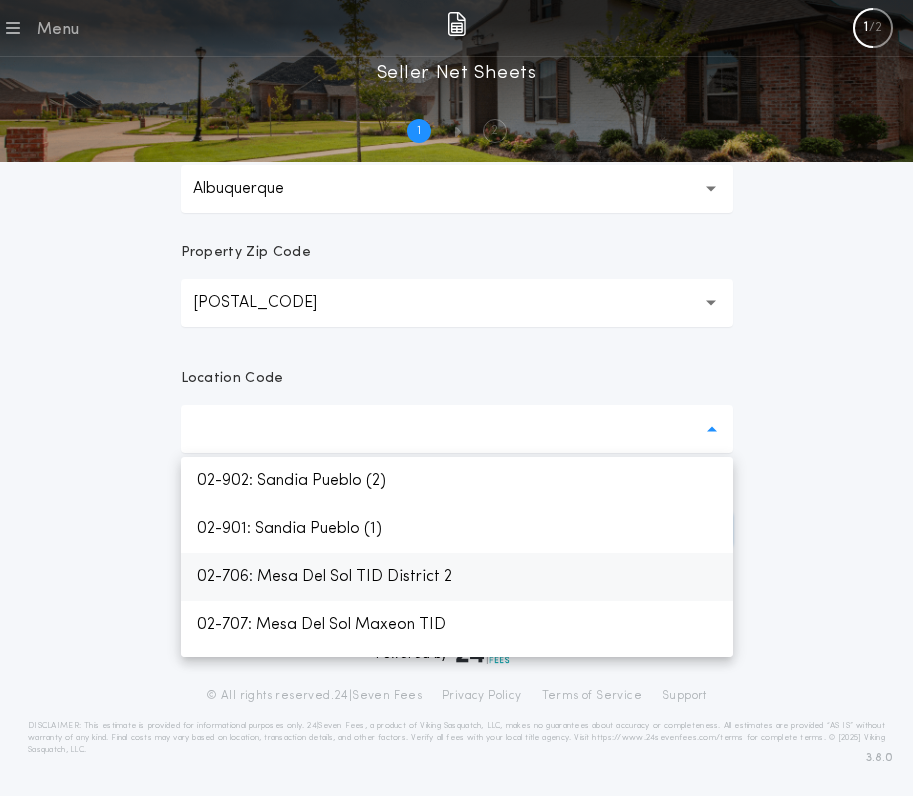 scroll, scrollTop: 633, scrollLeft: 0, axis: vertical 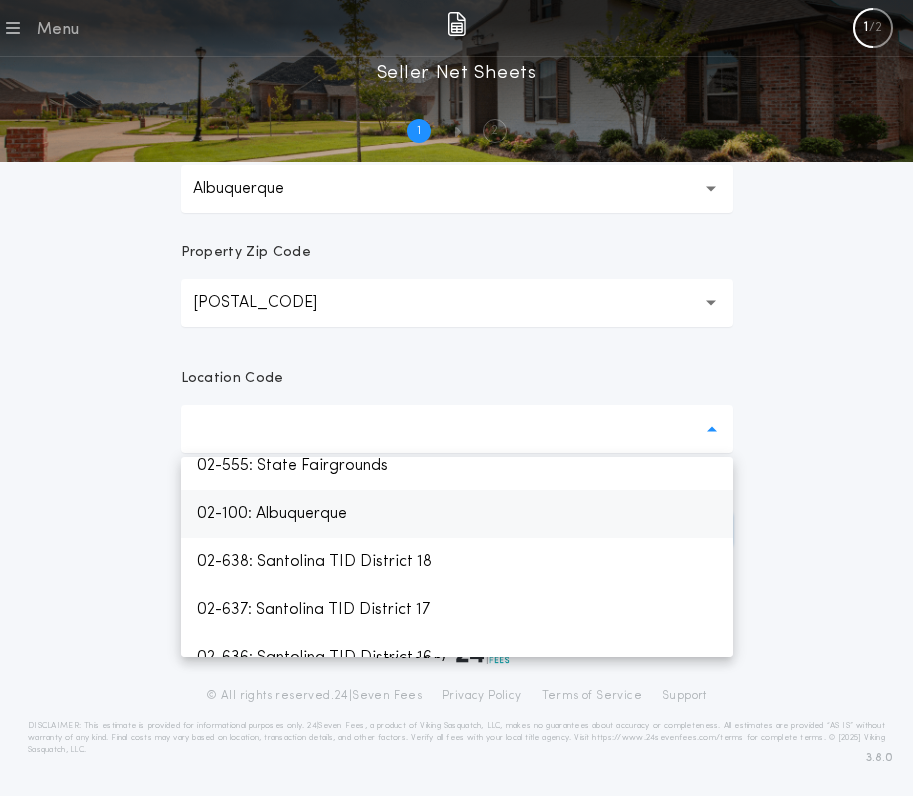 click on "02-100: Albuquerque" at bounding box center [457, 514] 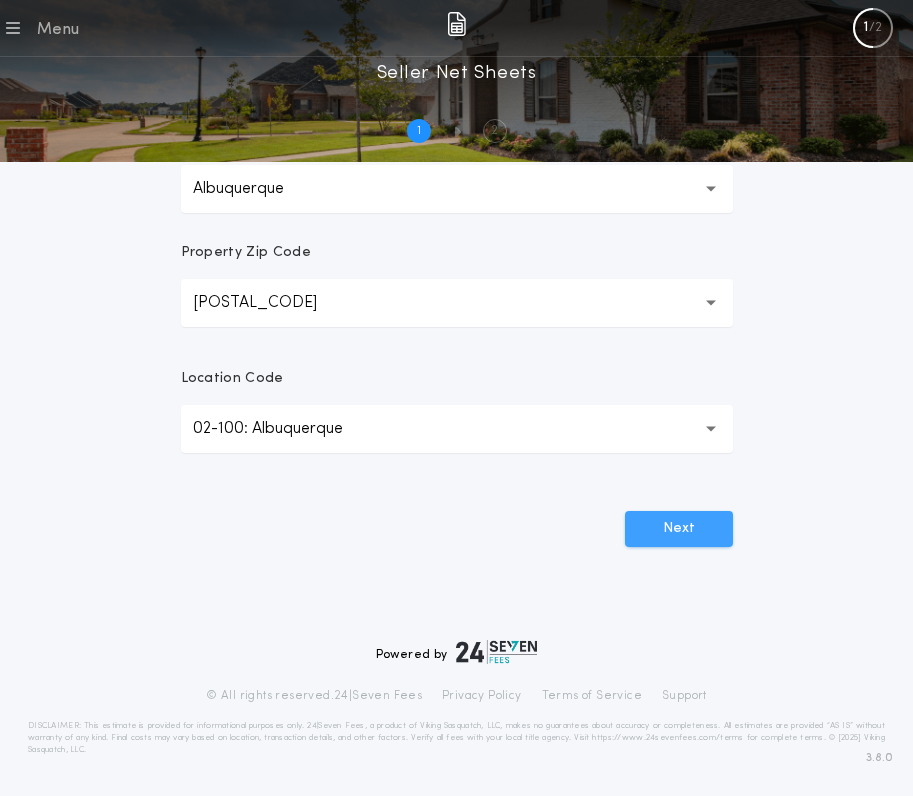 click on "Next" at bounding box center [679, 529] 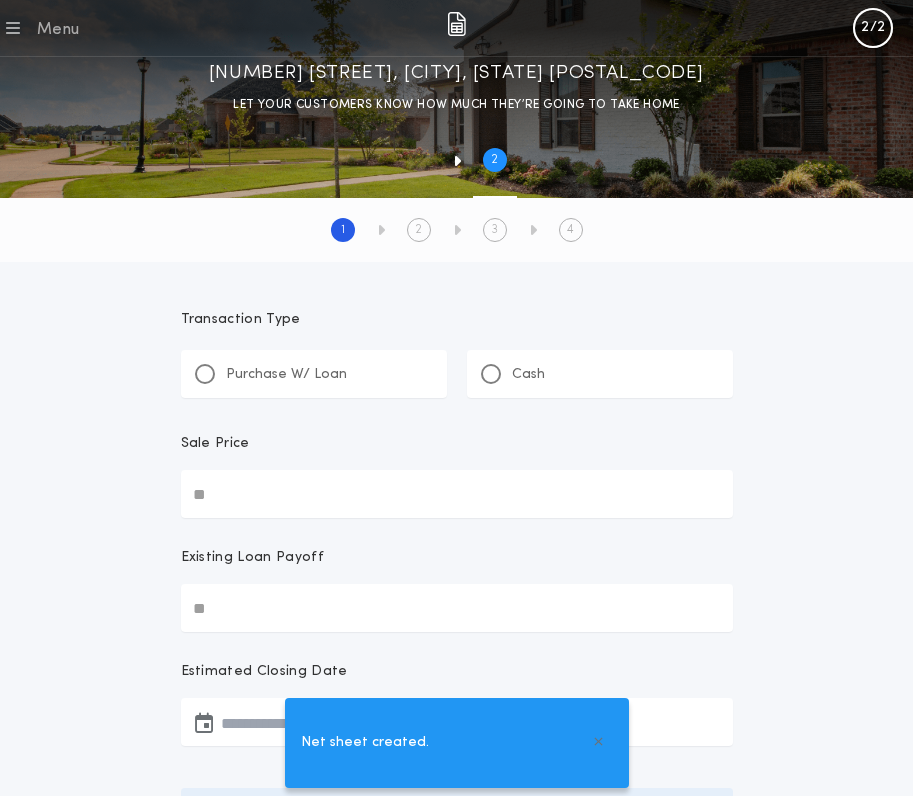 scroll, scrollTop: 0, scrollLeft: 0, axis: both 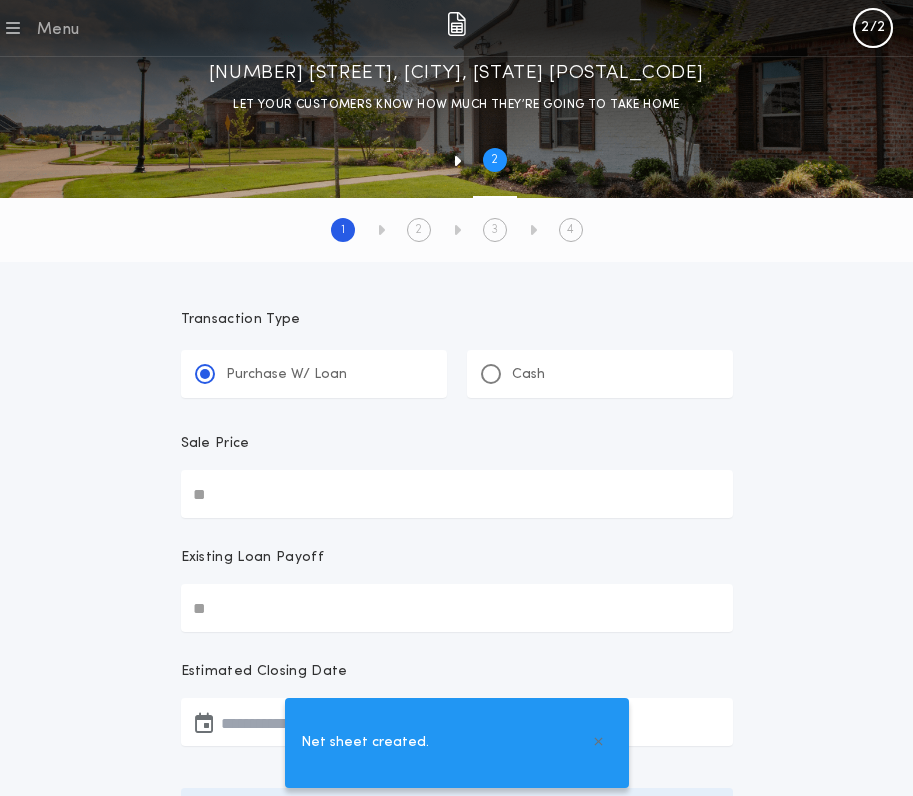 click on "Sale Price" at bounding box center (457, 494) 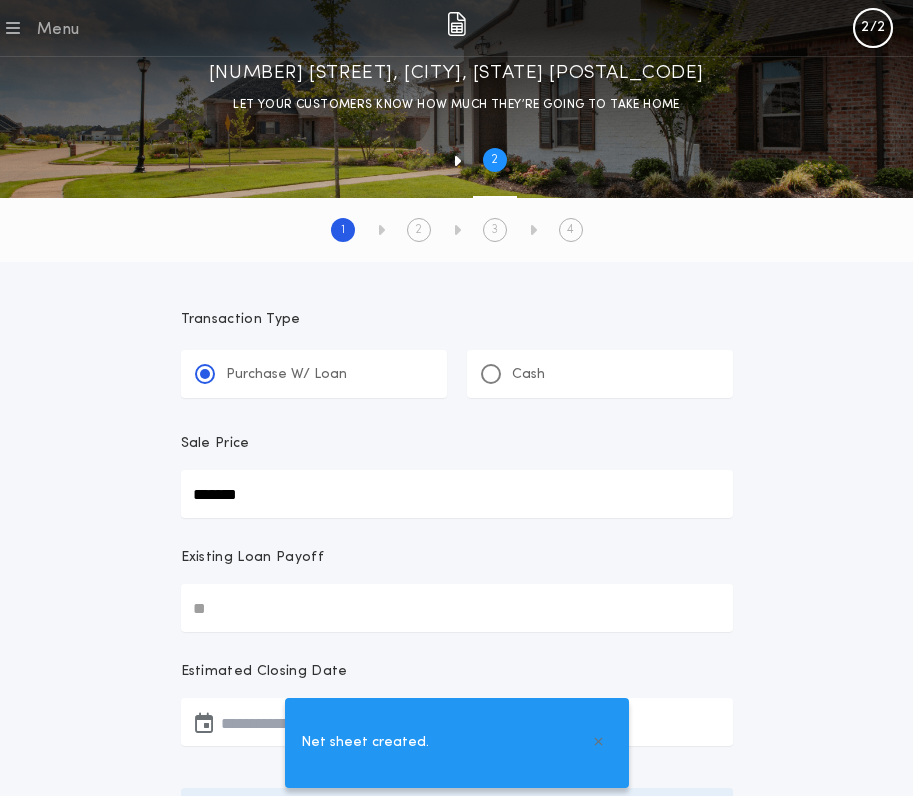 type on "********" 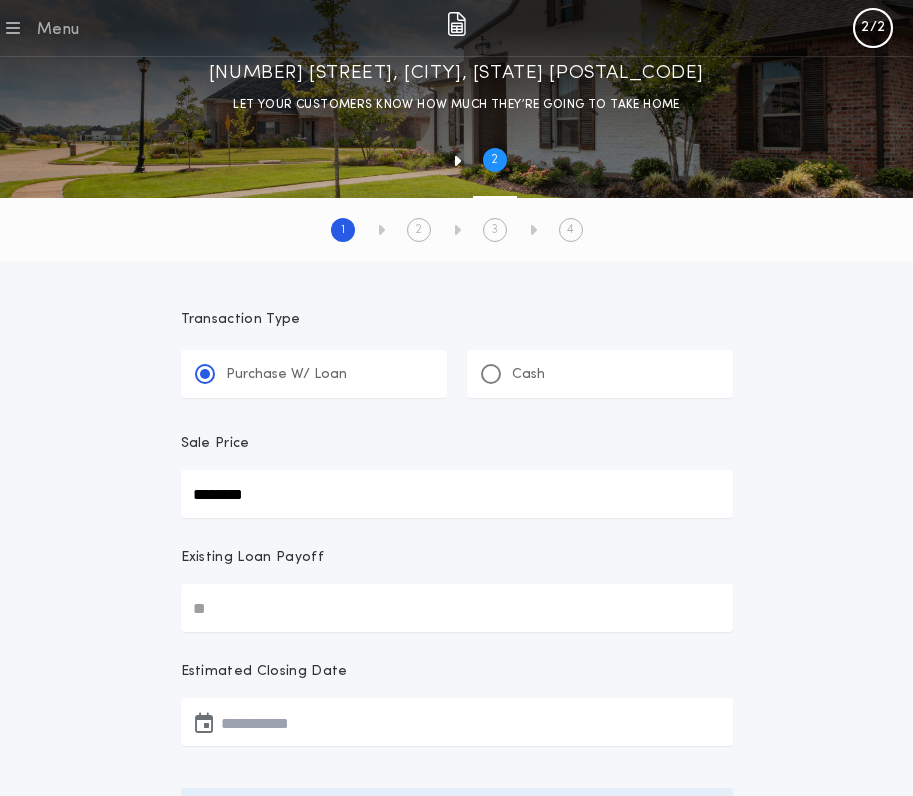 click on "Existing Loan Payoff" at bounding box center (457, 566) 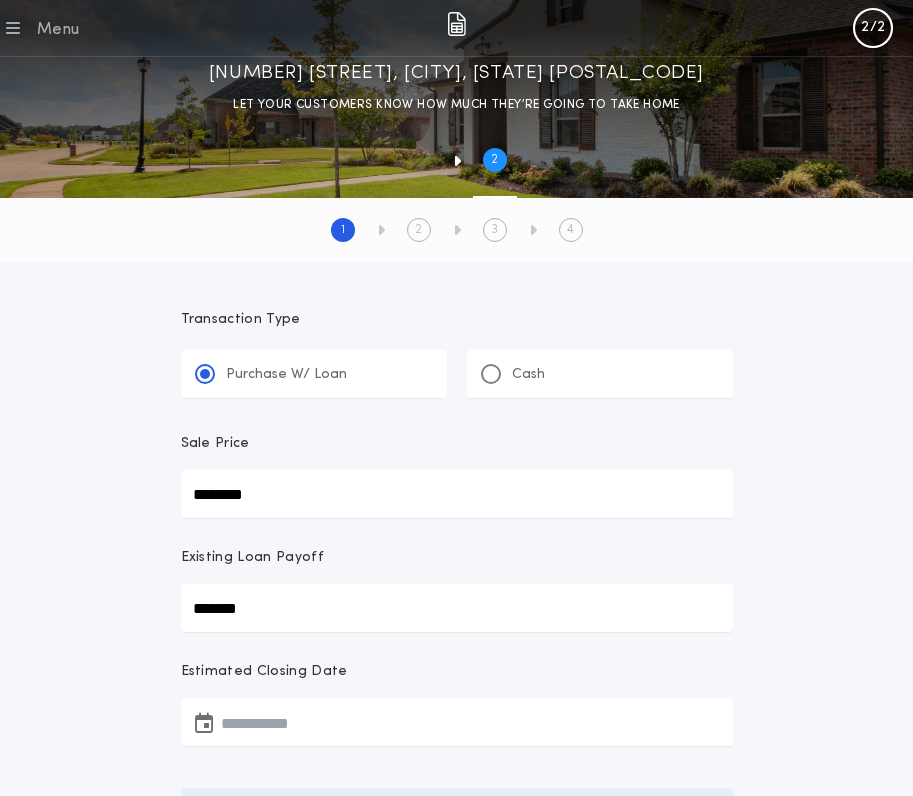 type on "********" 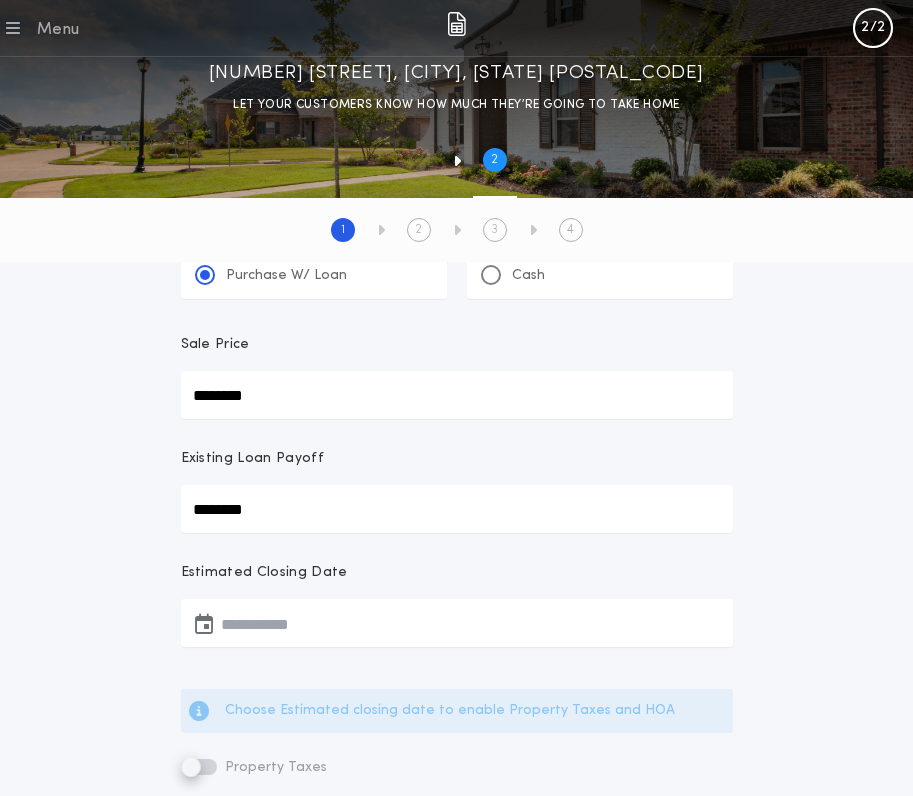click at bounding box center (457, 623) 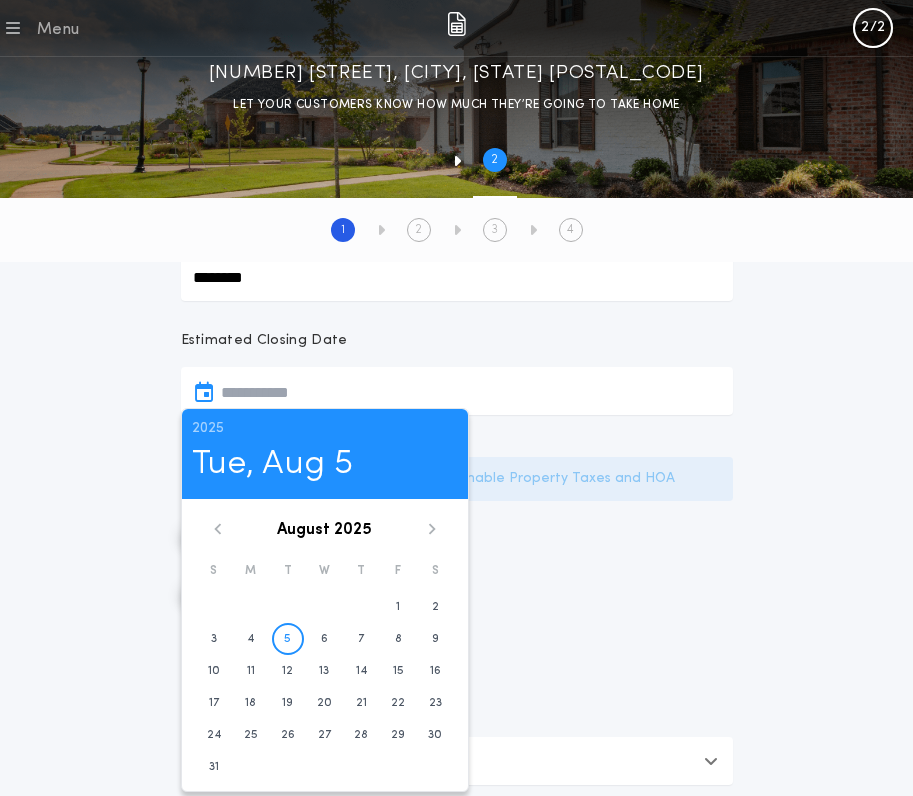 scroll, scrollTop: 360, scrollLeft: 0, axis: vertical 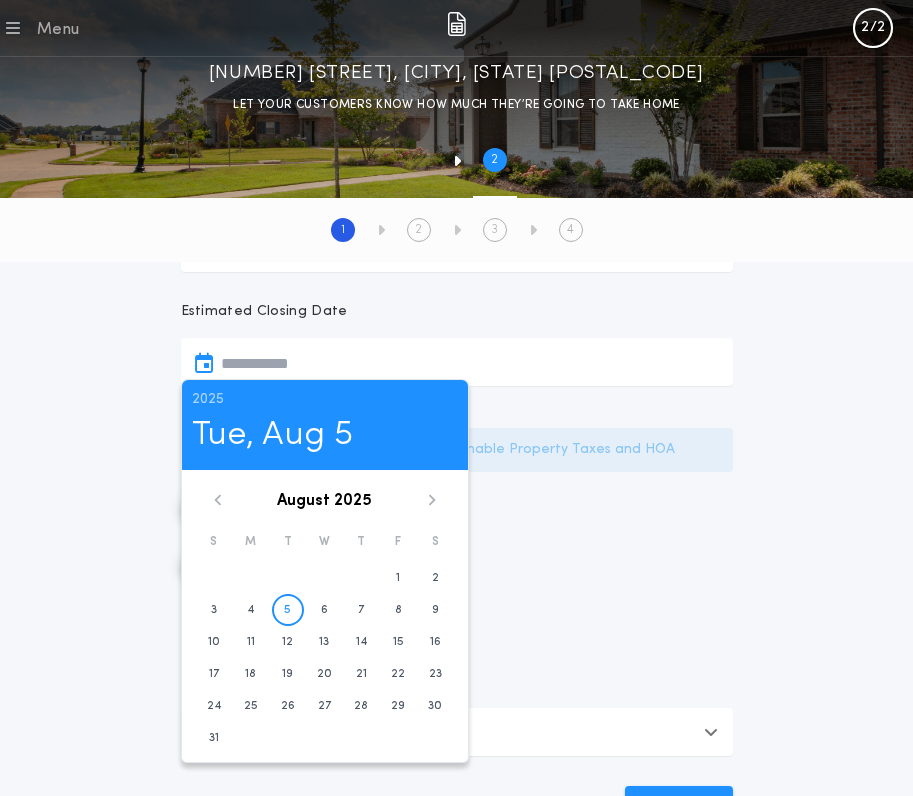 click 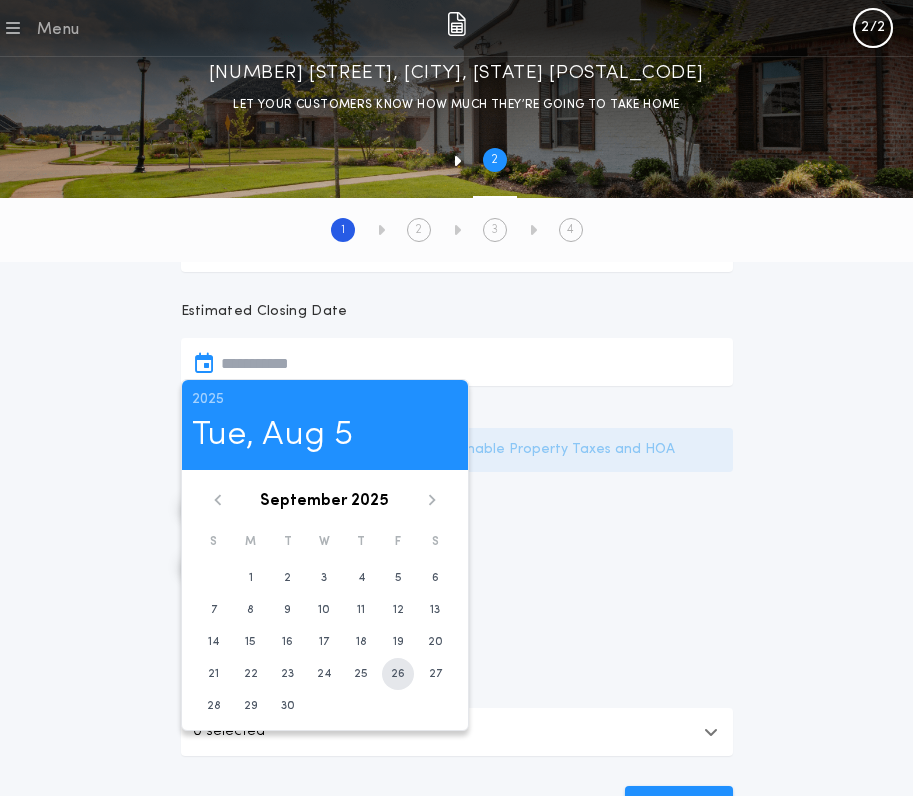 click on "26" at bounding box center (398, 674) 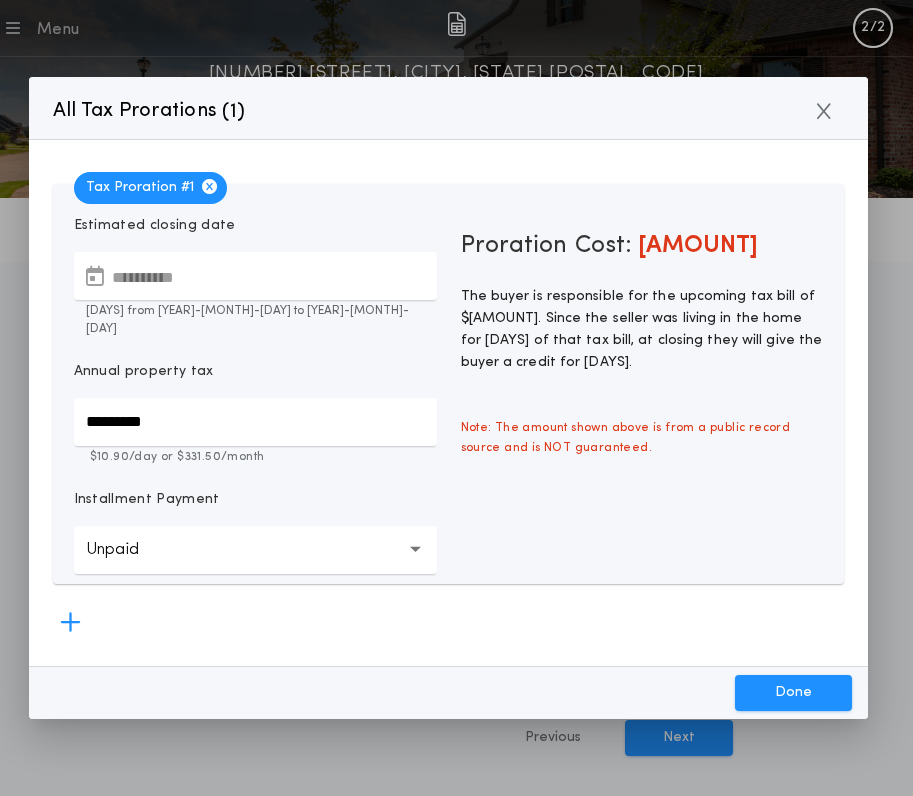 drag, startPoint x: 227, startPoint y: 68, endPoint x: 466, endPoint y: 70, distance: 239.00836 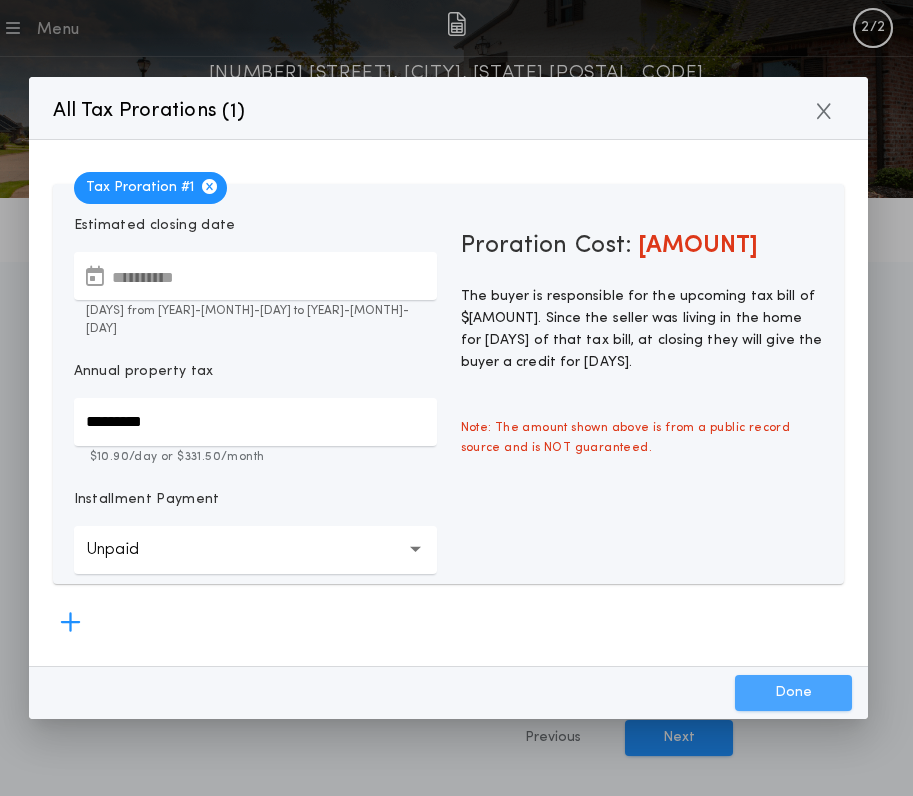 click on "Done" at bounding box center (793, 693) 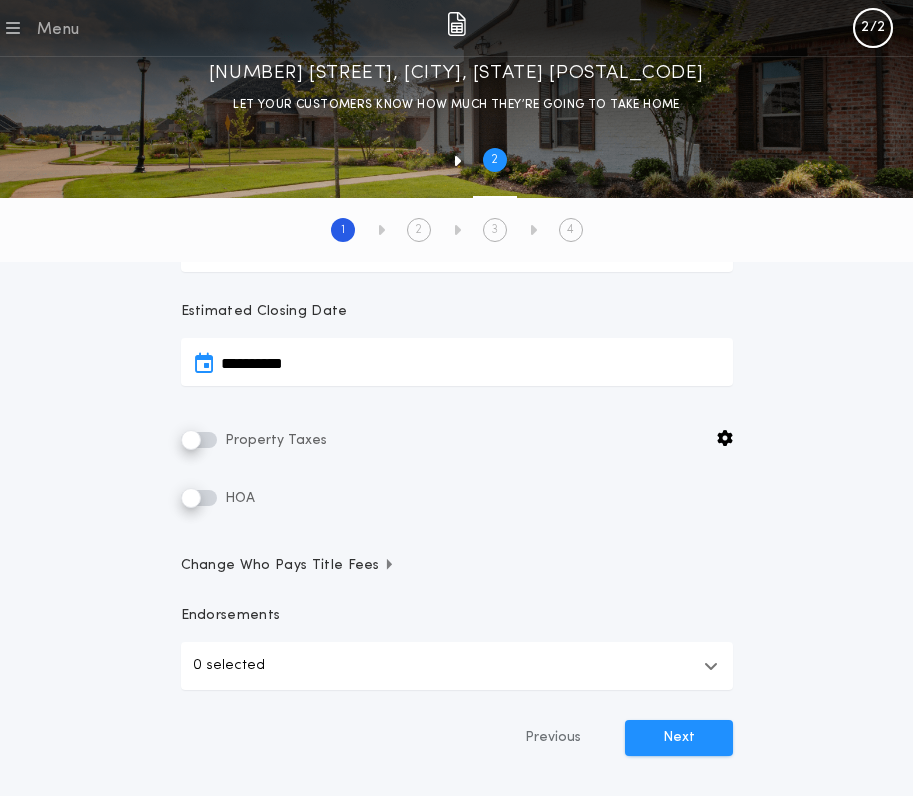 click at bounding box center (496, 28) 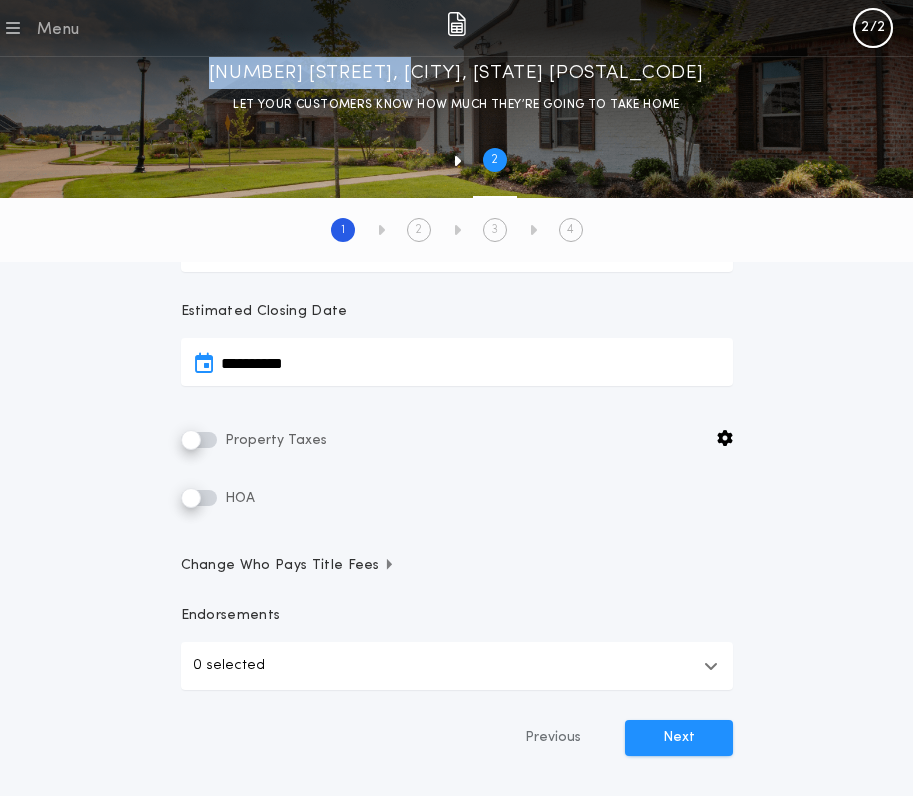 drag, startPoint x: 242, startPoint y: 67, endPoint x: 448, endPoint y: 68, distance: 206.00243 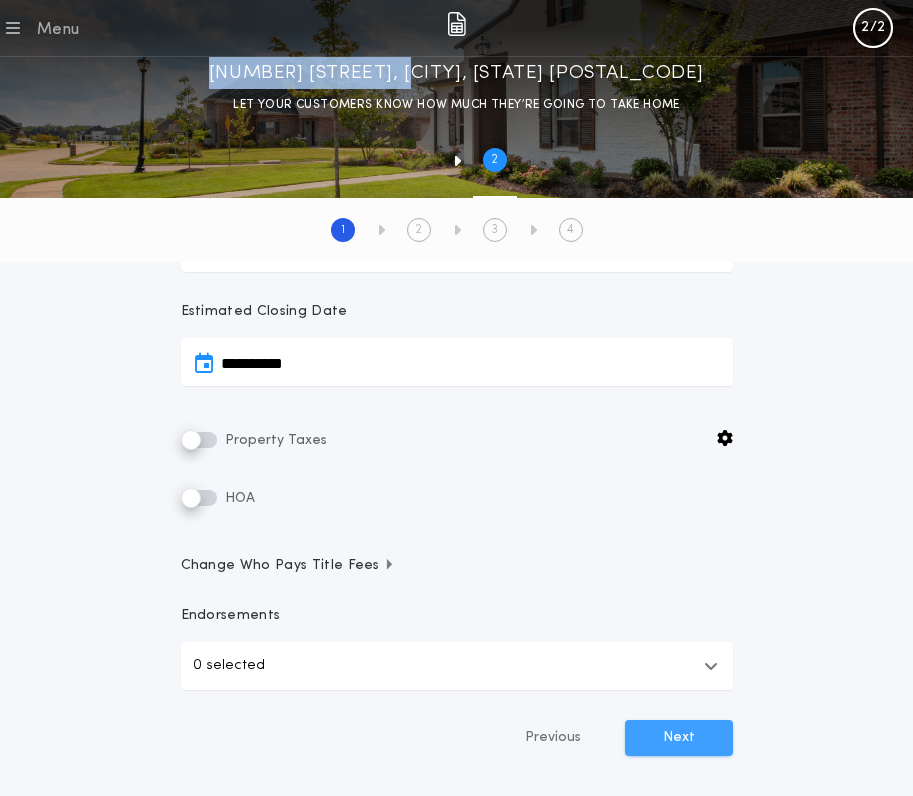 click on "Next" at bounding box center (679, 738) 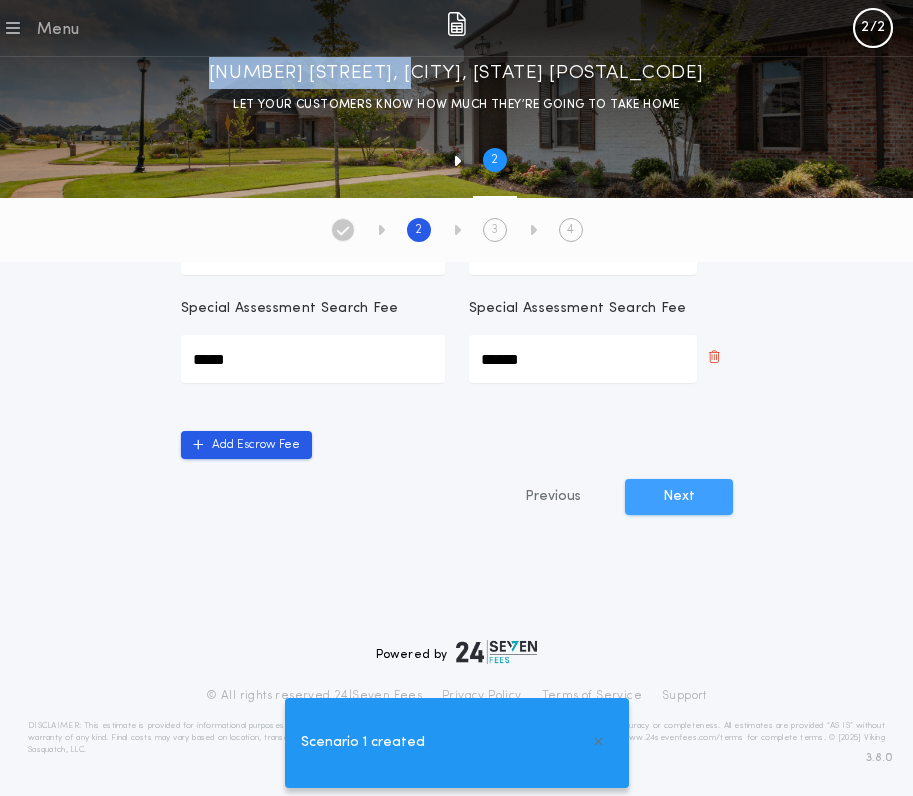 scroll, scrollTop: 615, scrollLeft: 0, axis: vertical 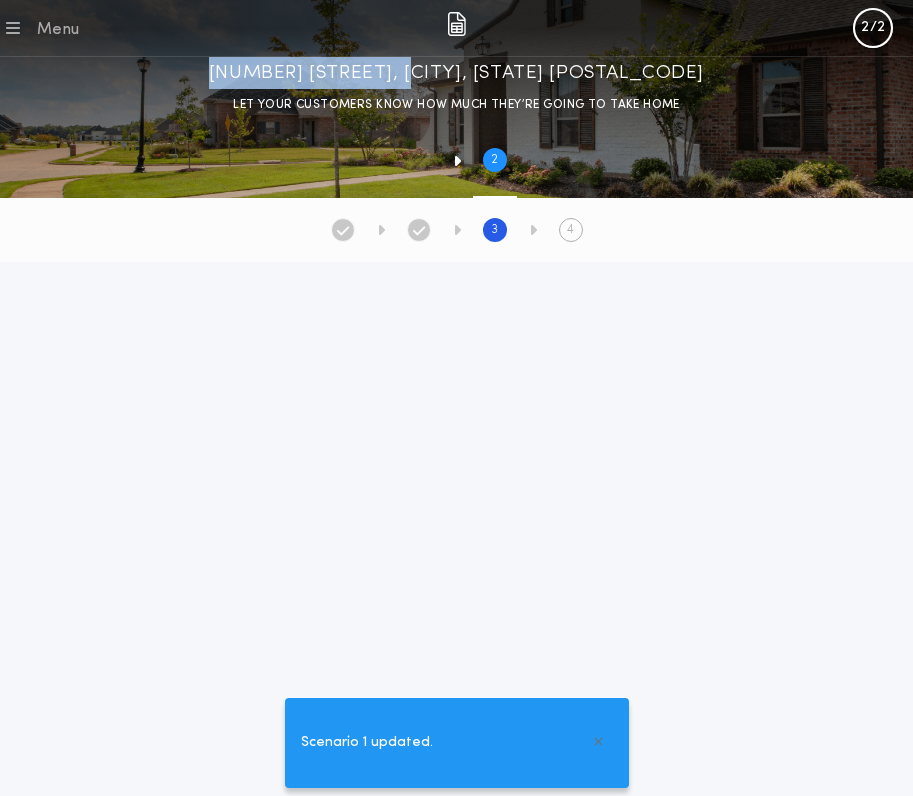 type on "*********" 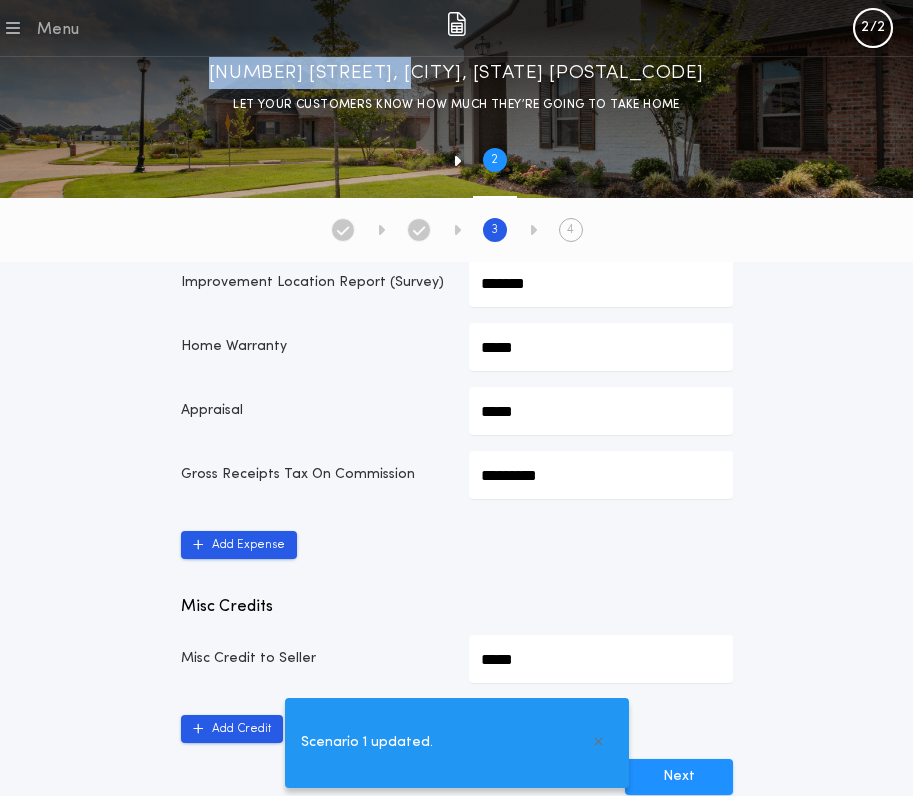 scroll, scrollTop: 880, scrollLeft: 0, axis: vertical 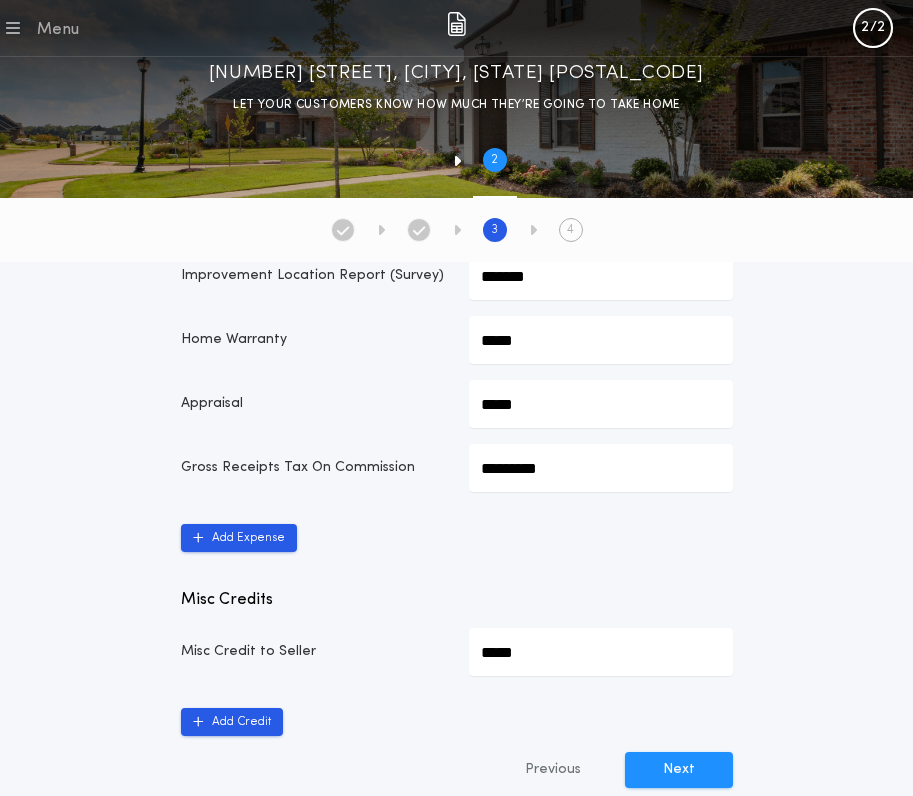 click on "Add Expense" at bounding box center (457, 530) 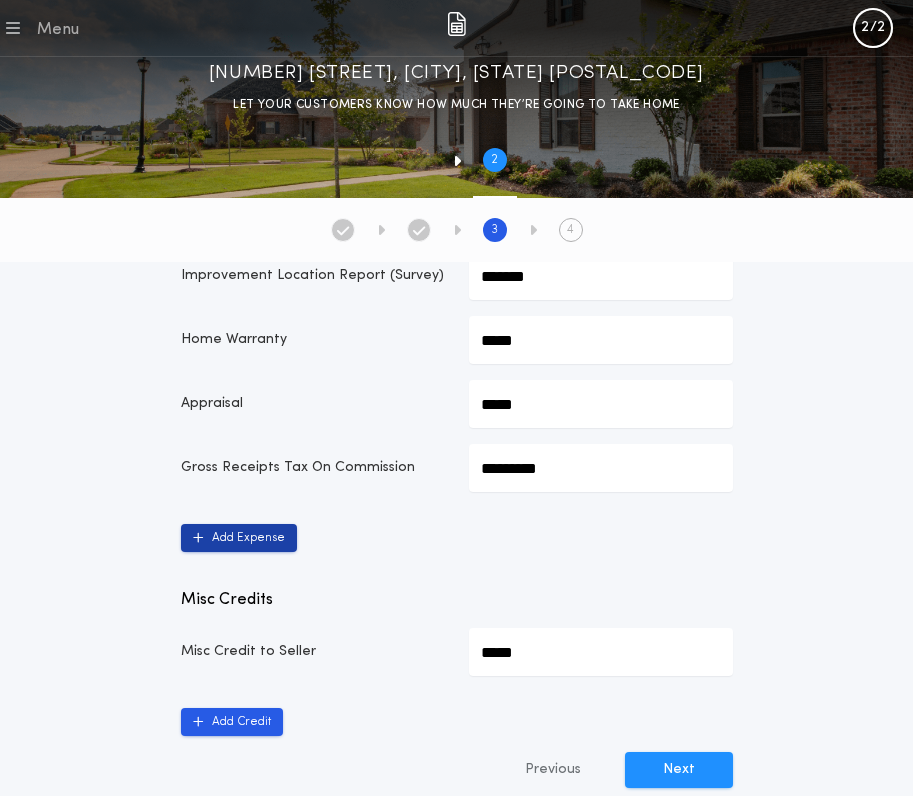 click on "Add Expense" at bounding box center [239, 538] 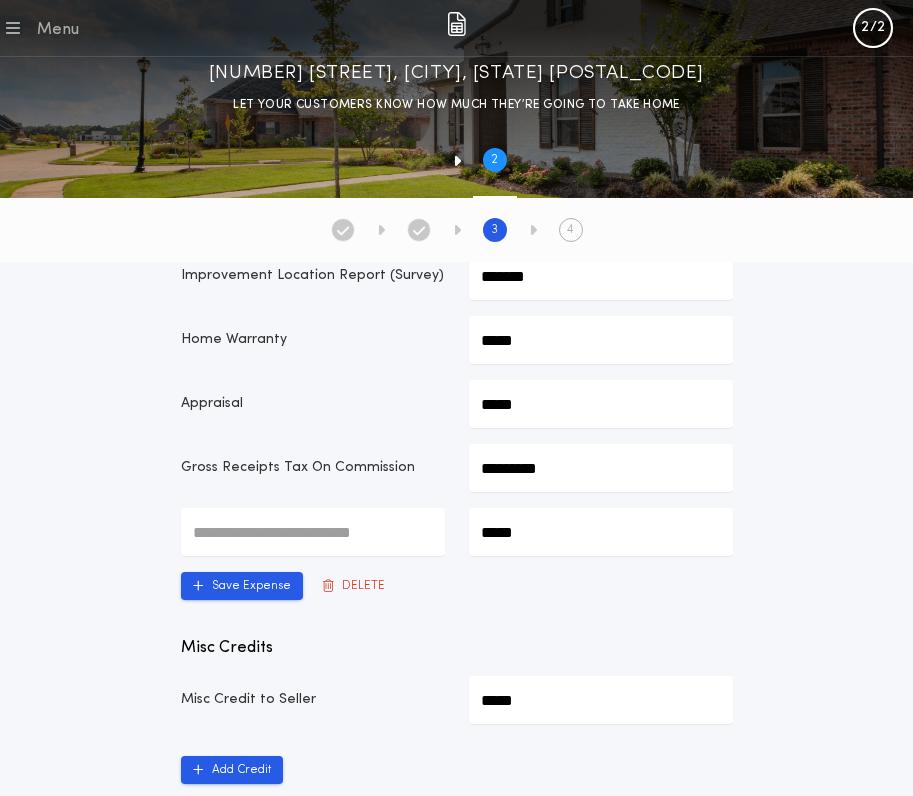 click at bounding box center [313, 532] 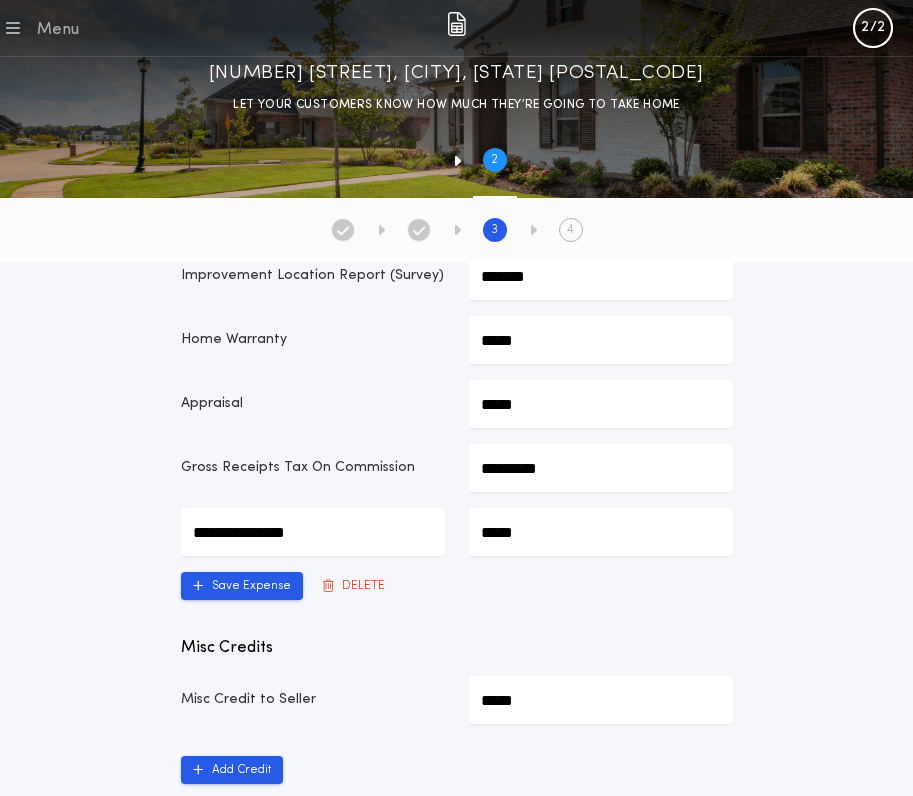 type on "**********" 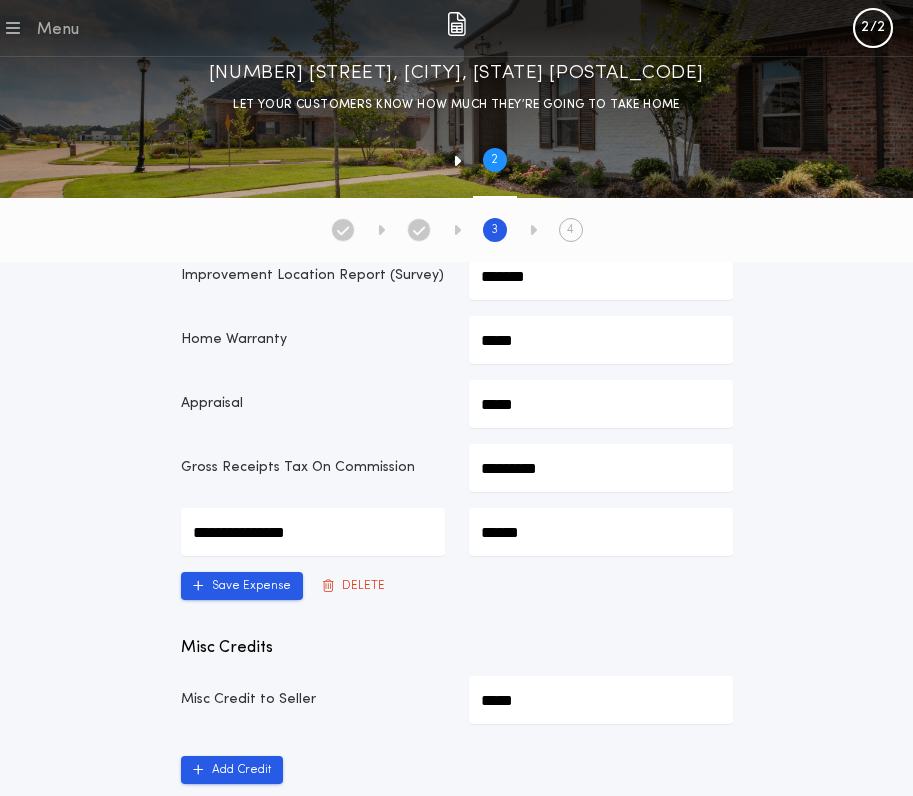 type on "*******" 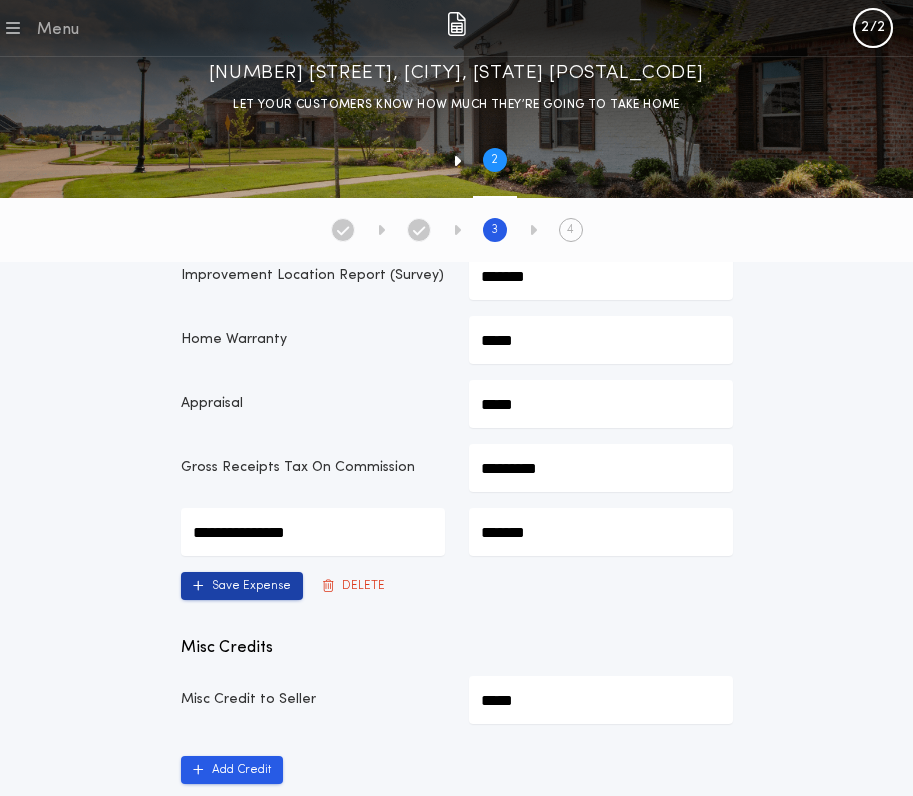 click on "Save Expense" at bounding box center (242, 586) 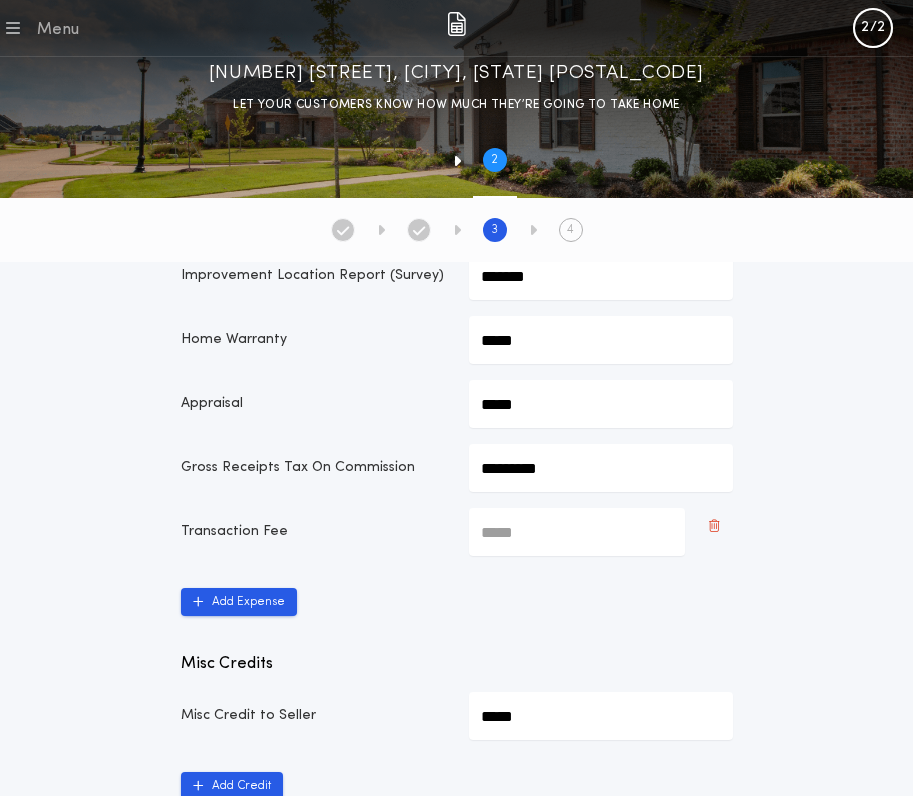 type on "*******" 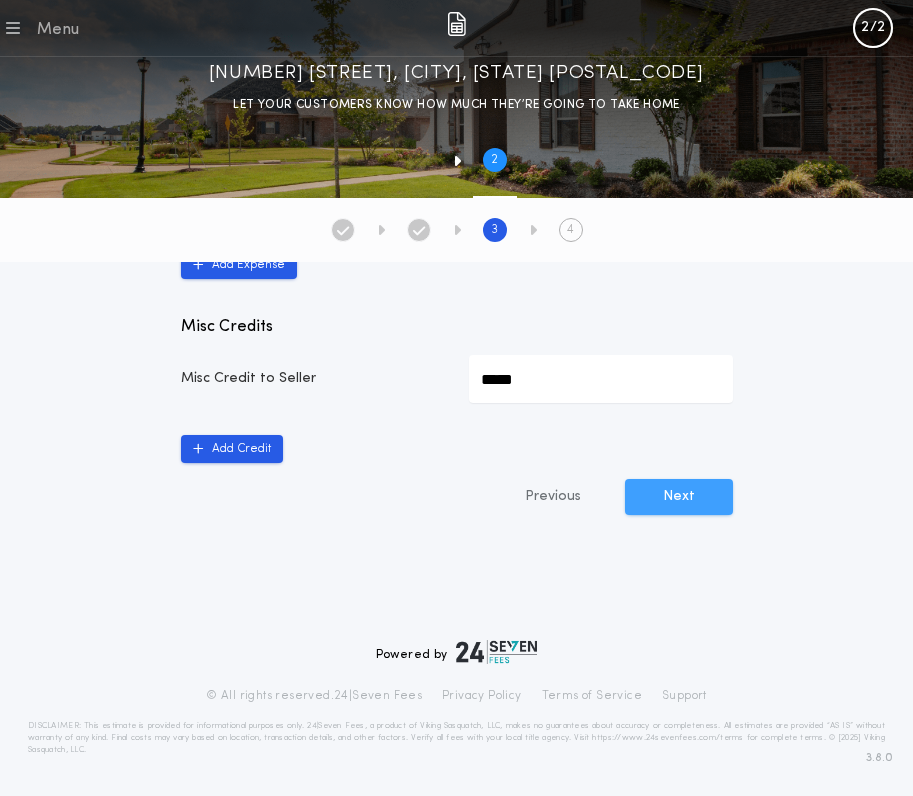 click on "Next" at bounding box center [679, 497] 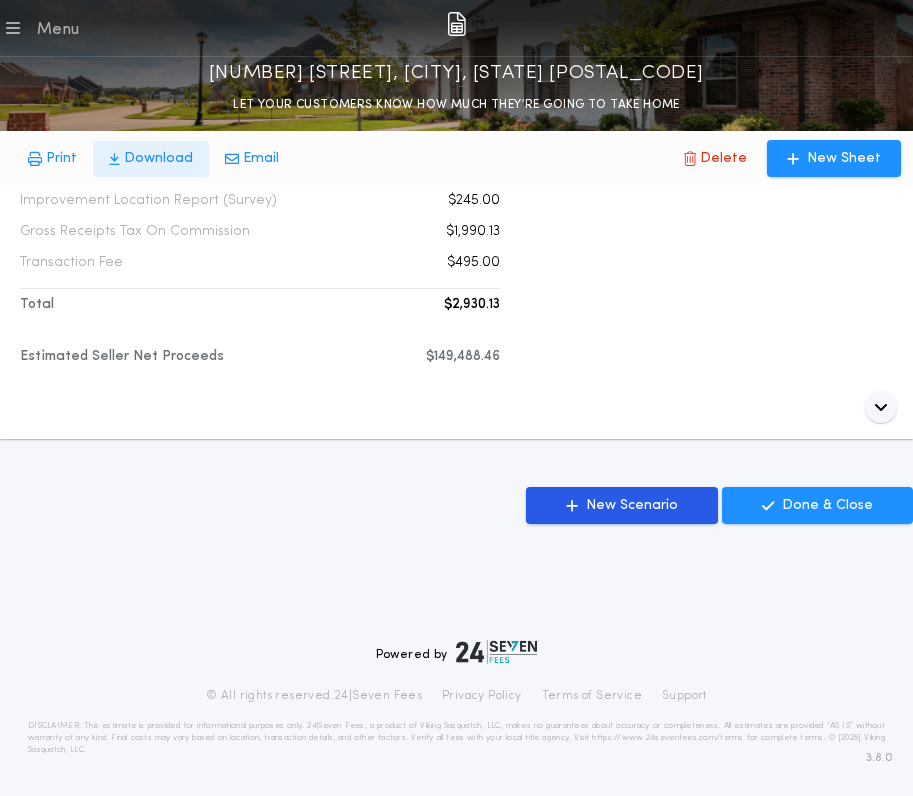 scroll, scrollTop: 1215, scrollLeft: 0, axis: vertical 